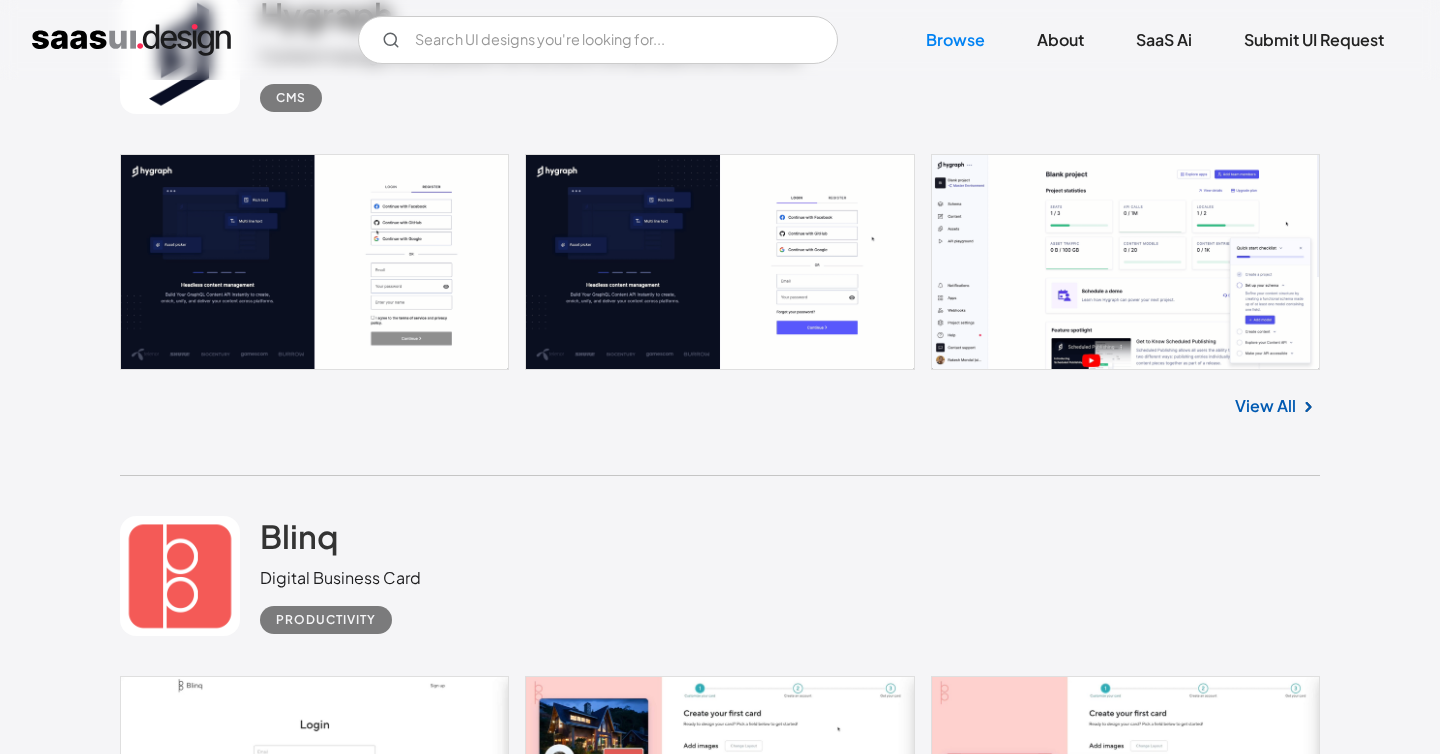 scroll, scrollTop: 15556, scrollLeft: 0, axis: vertical 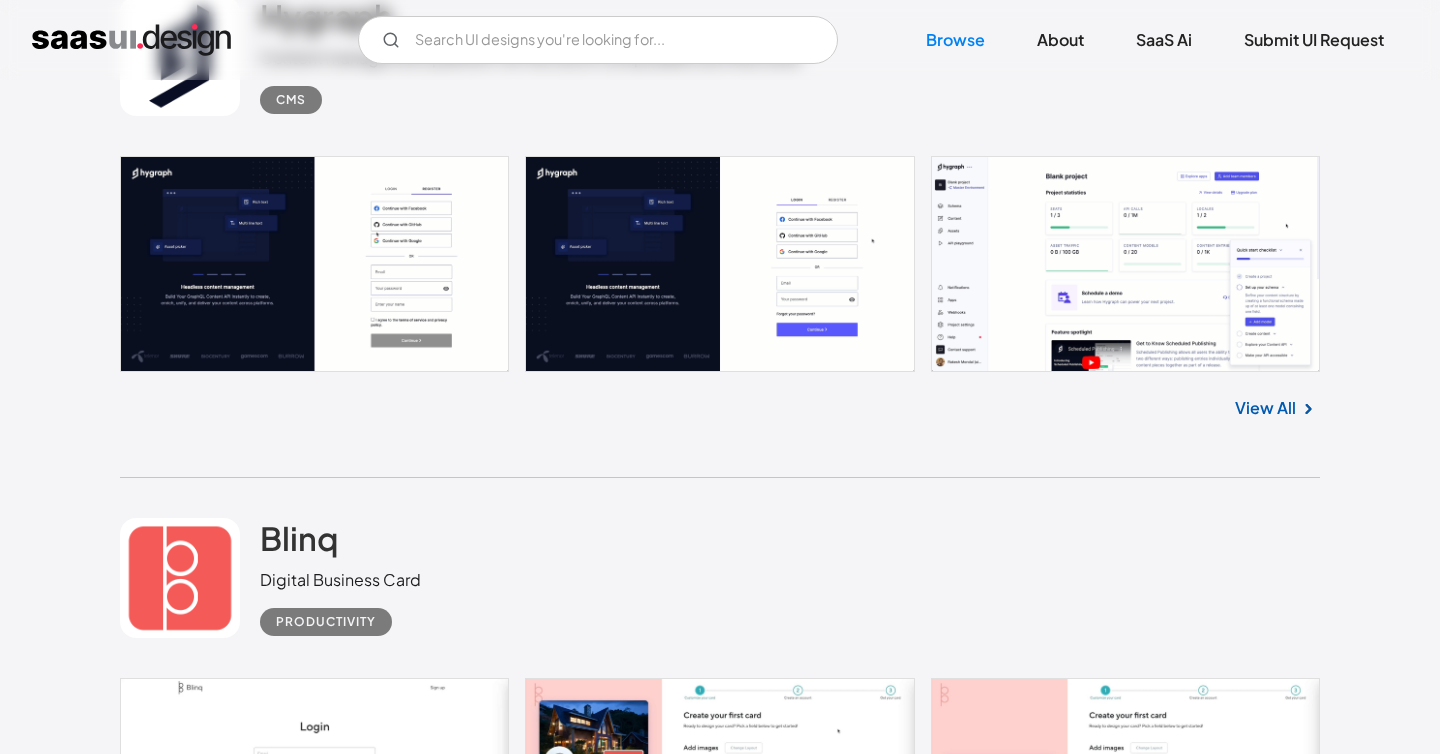 click at bounding box center [720, 264] 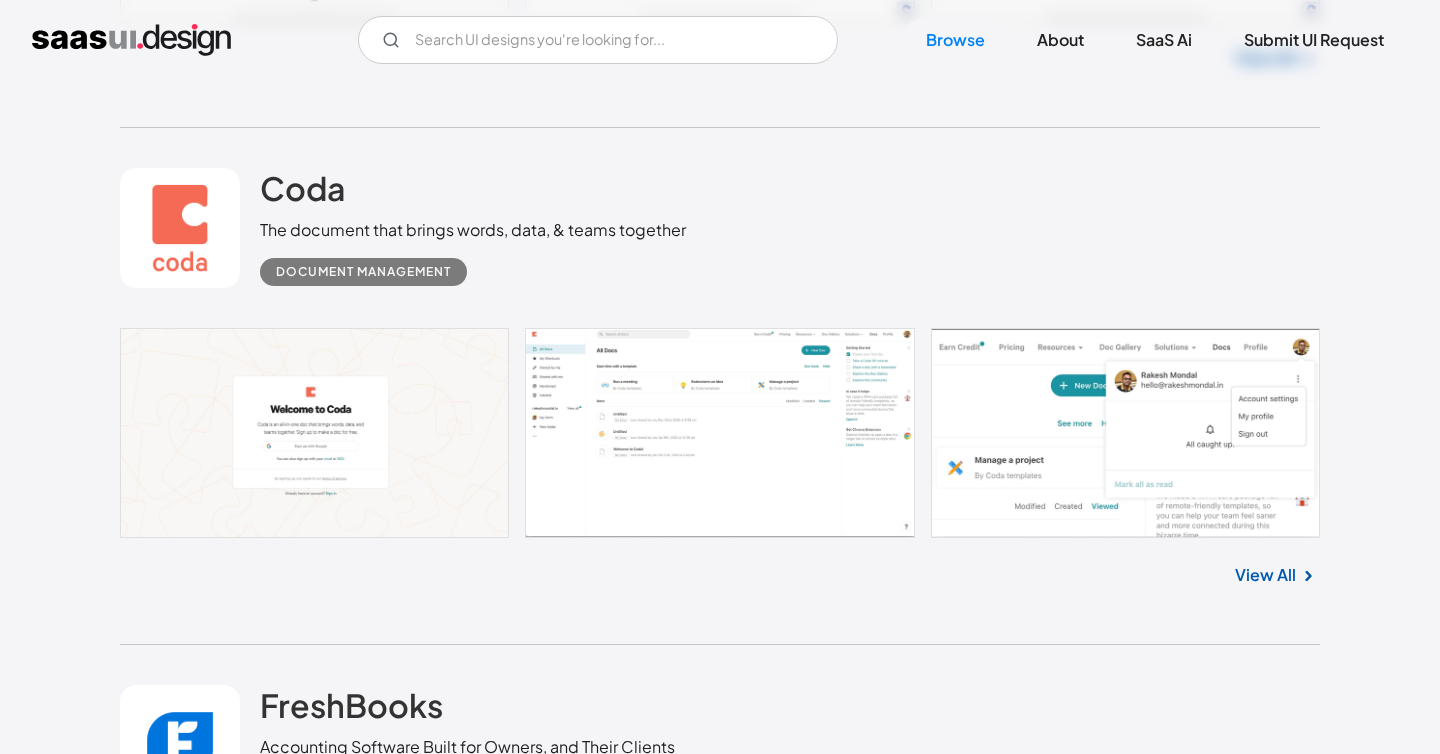 scroll, scrollTop: 21835, scrollLeft: 0, axis: vertical 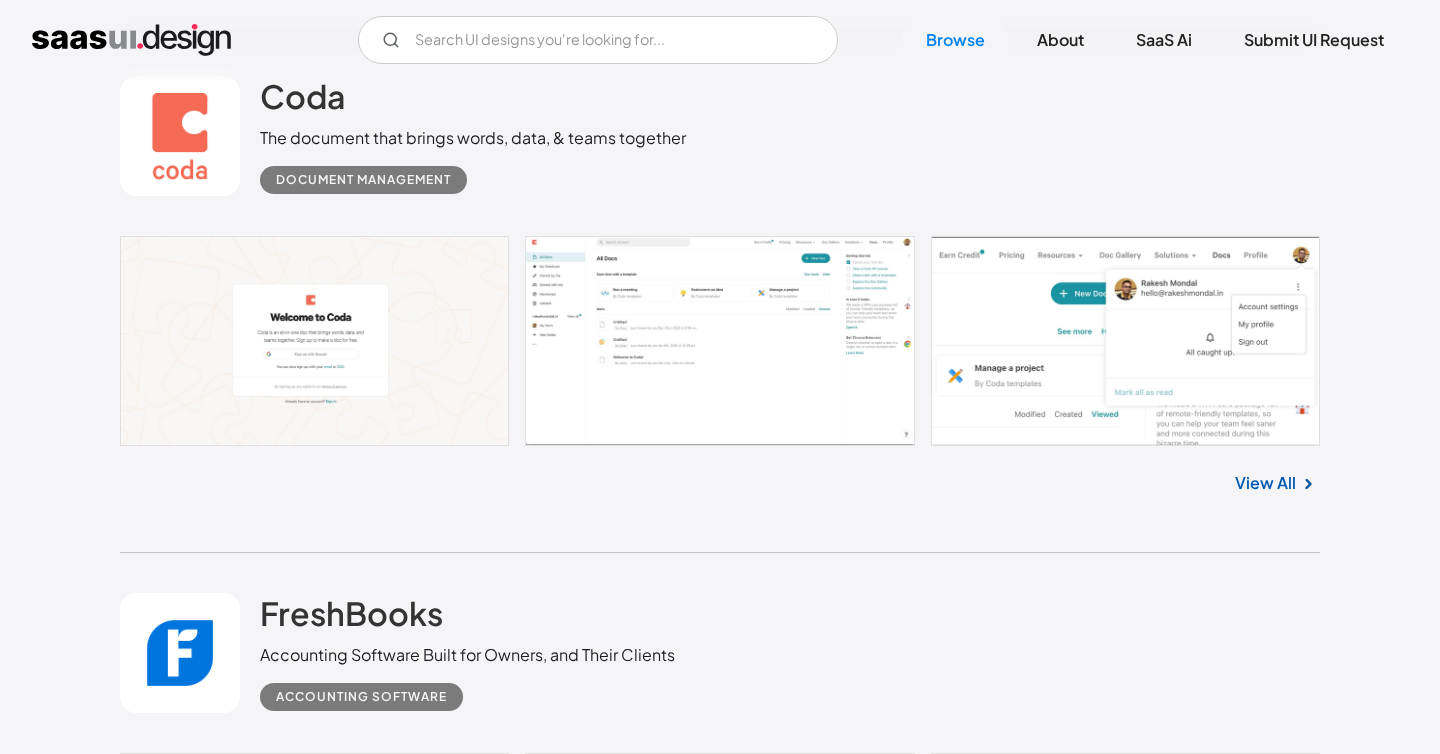 click on "View All" at bounding box center (1265, 483) 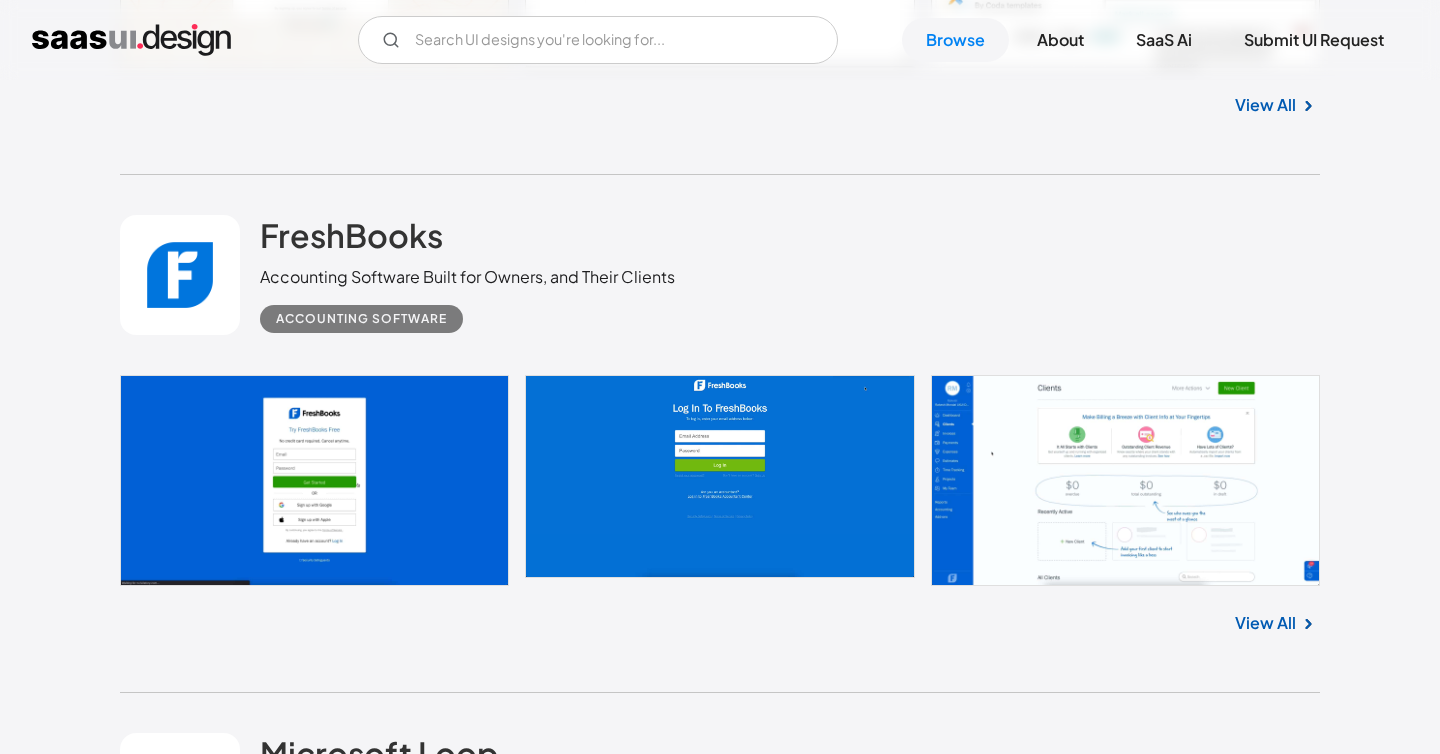 scroll, scrollTop: 22221, scrollLeft: 0, axis: vertical 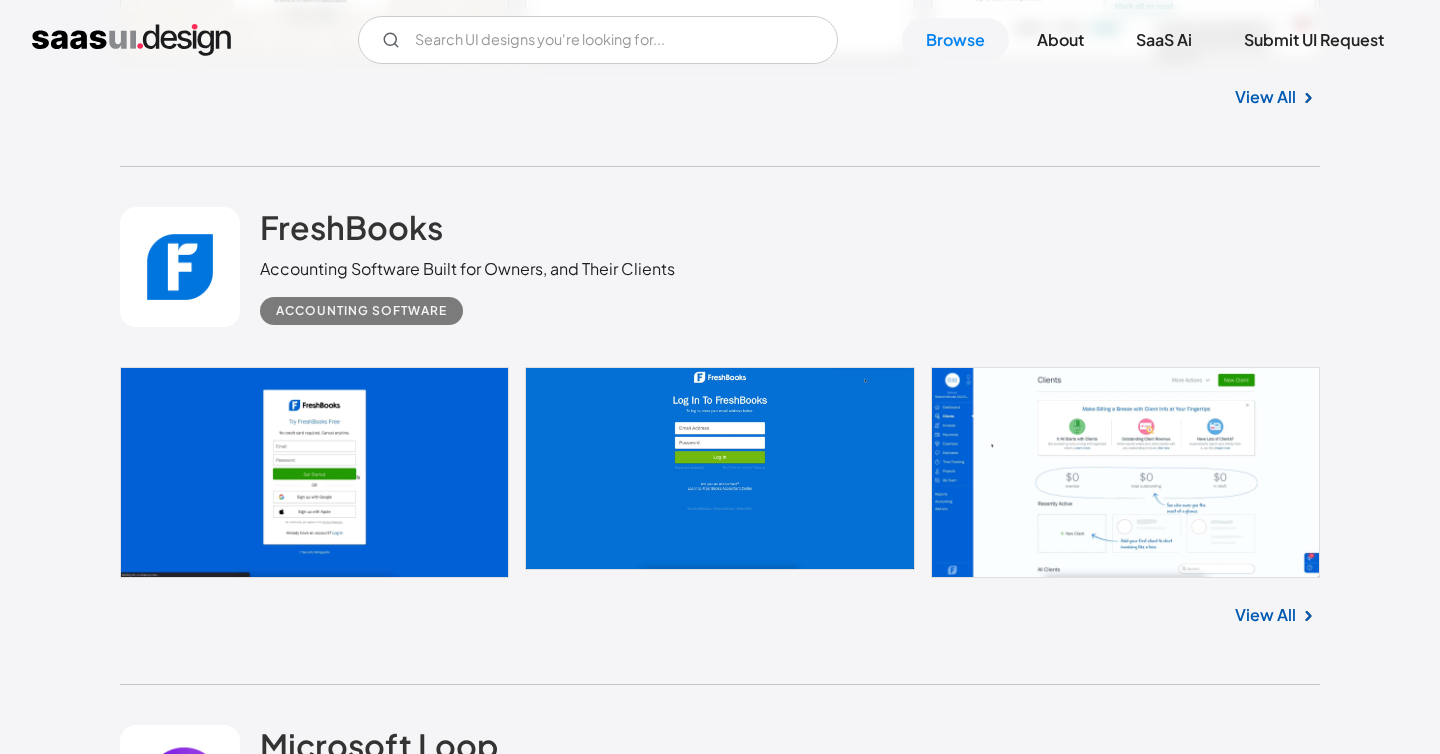 click at bounding box center (720, 472) 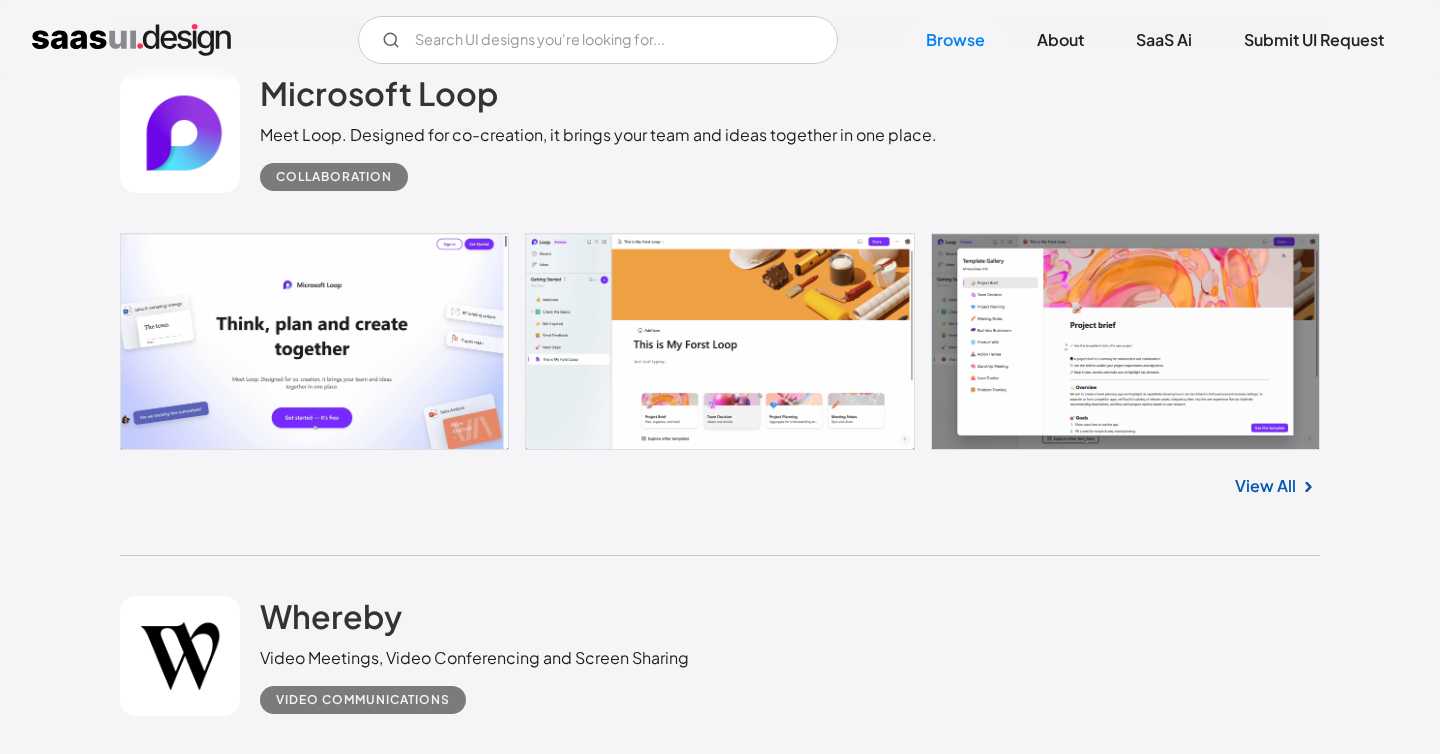 scroll, scrollTop: 22868, scrollLeft: 0, axis: vertical 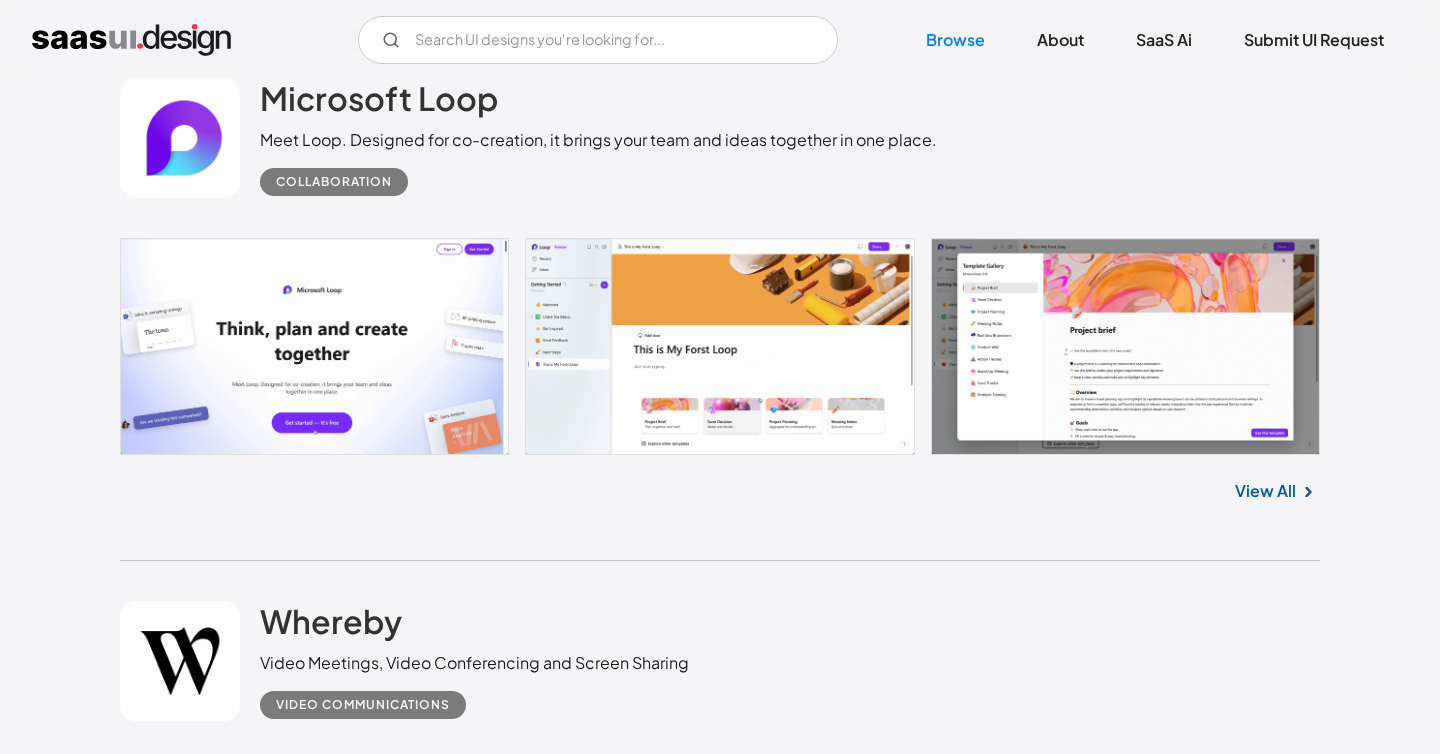 click at bounding box center [720, 346] 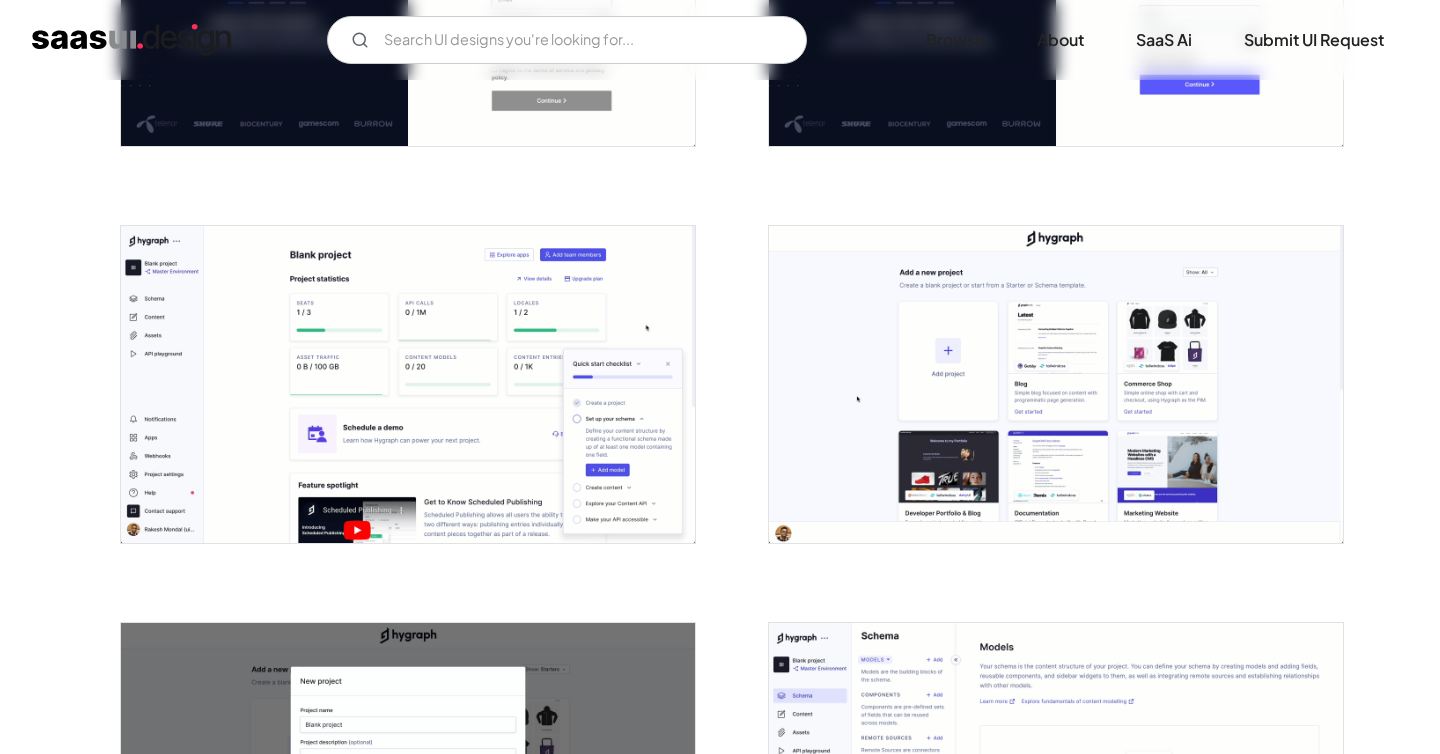 scroll, scrollTop: 640, scrollLeft: 0, axis: vertical 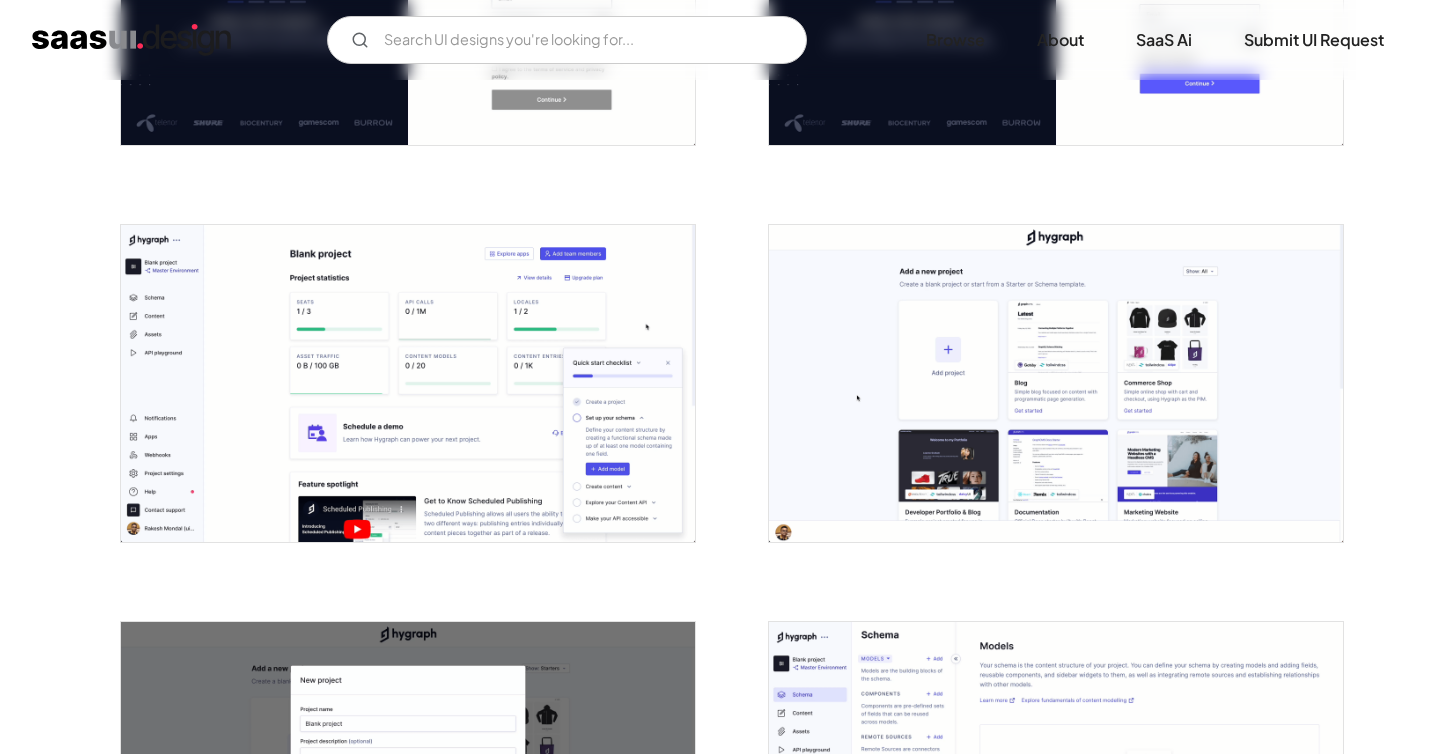 click at bounding box center [408, 383] 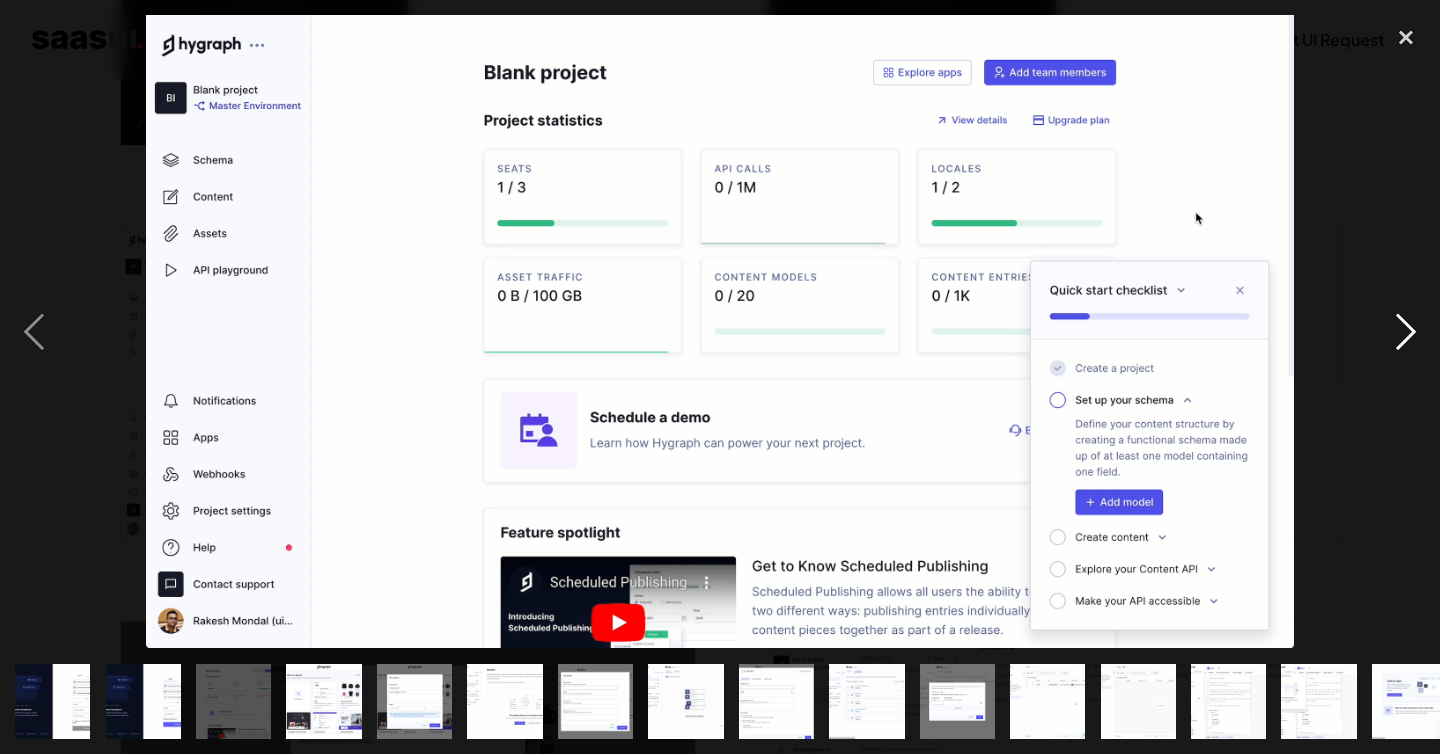 click at bounding box center [1406, 331] 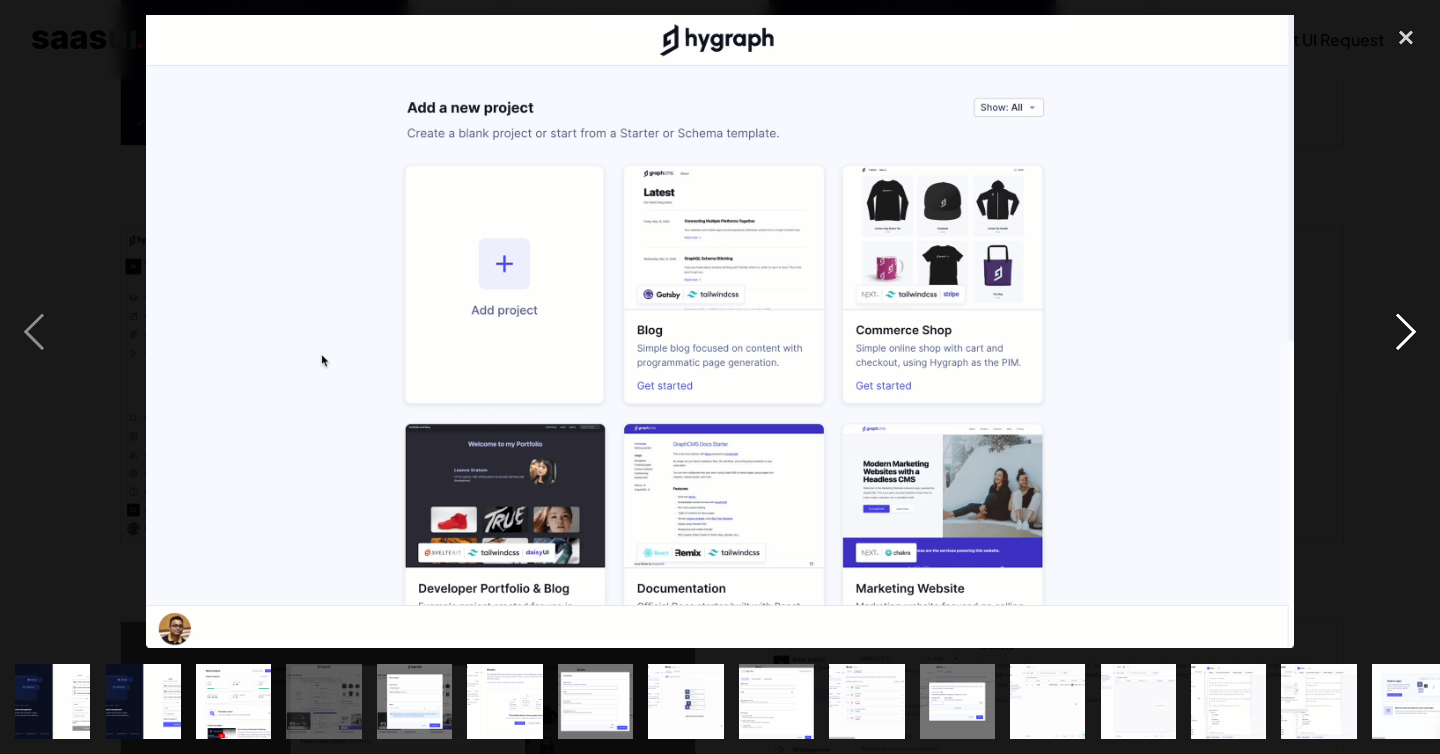 click at bounding box center (1406, 331) 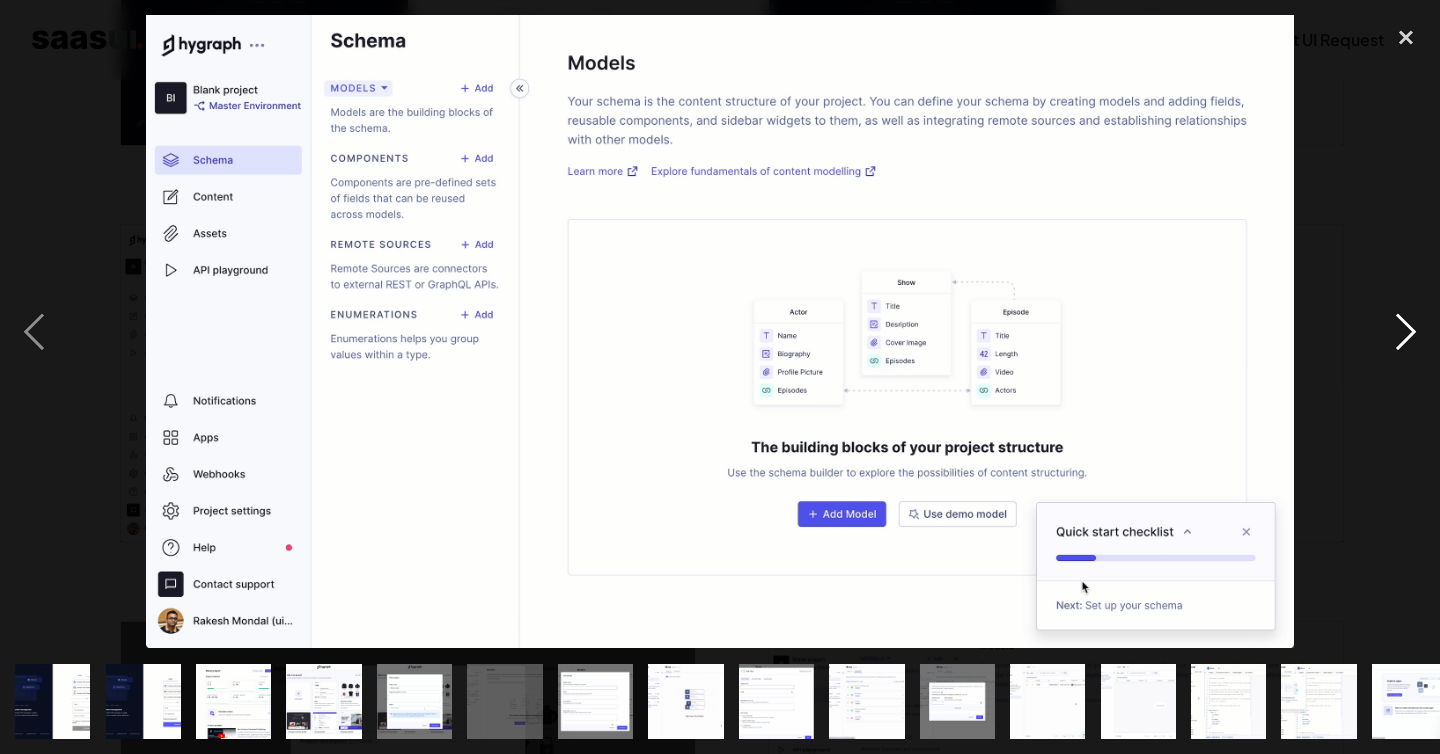 click at bounding box center [1406, 331] 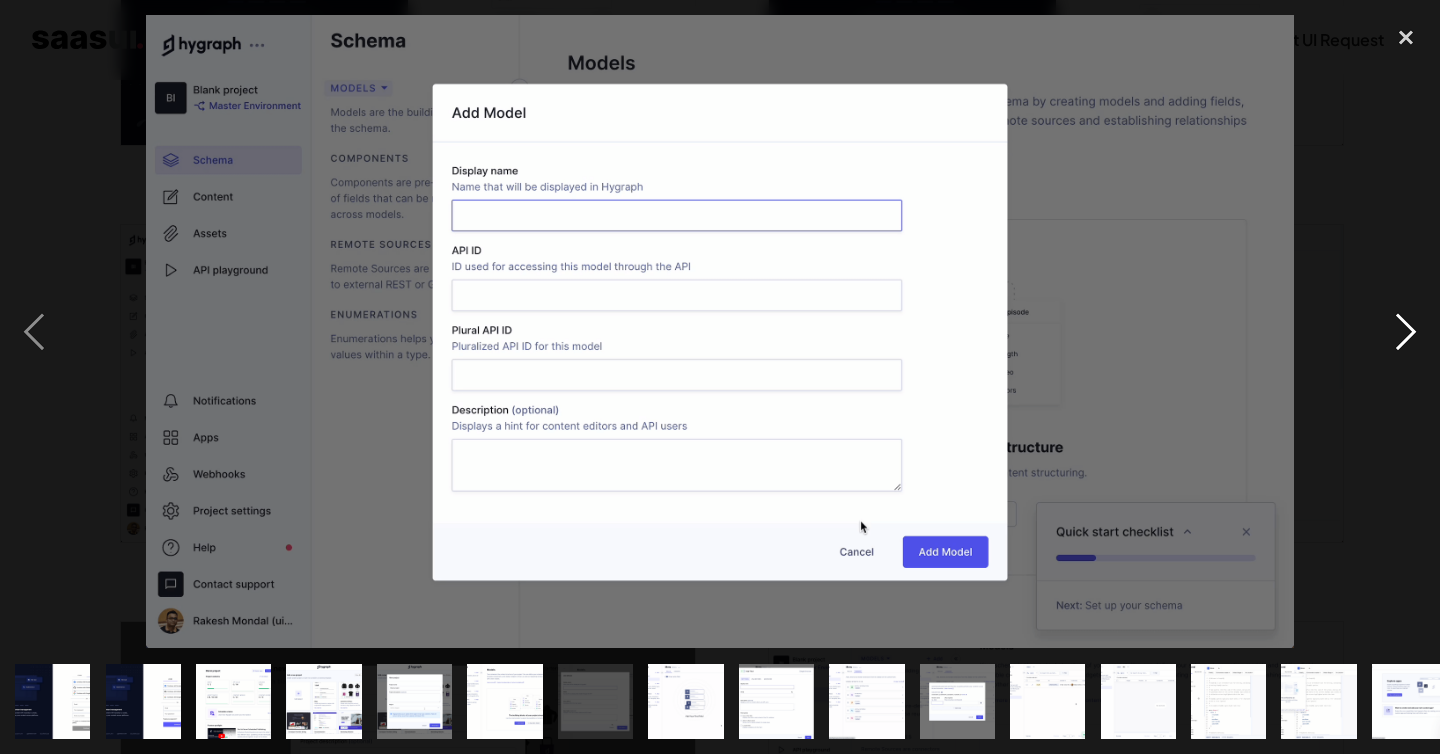 click at bounding box center (1406, 331) 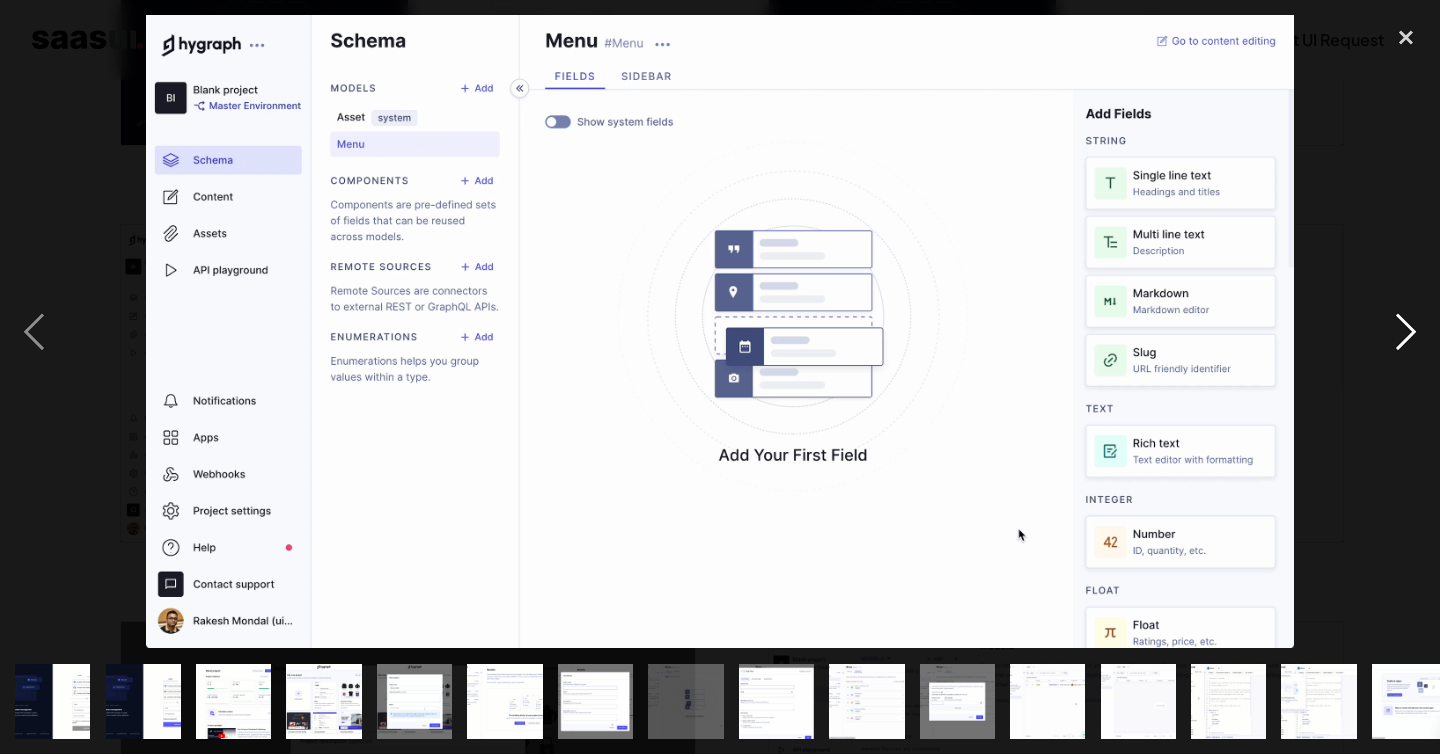click at bounding box center [1406, 331] 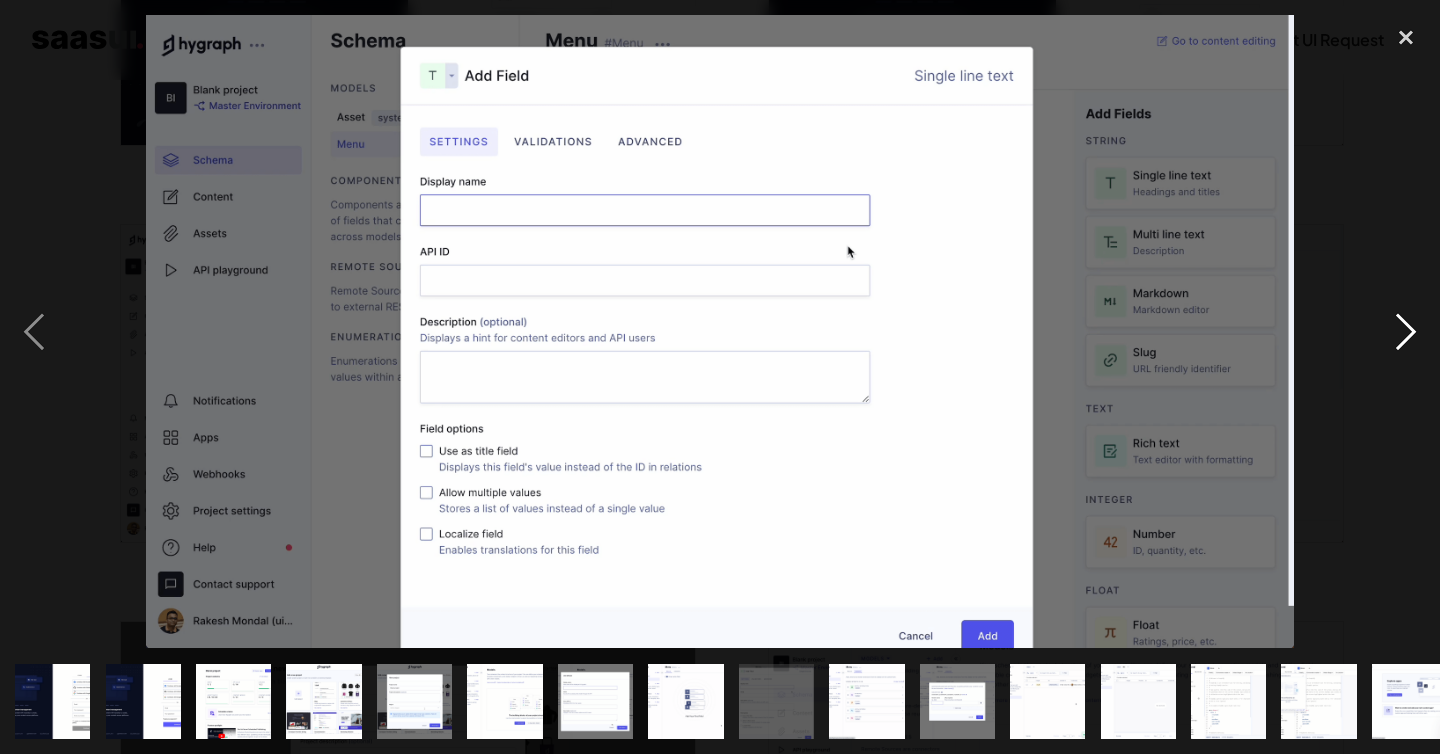 click at bounding box center [1406, 331] 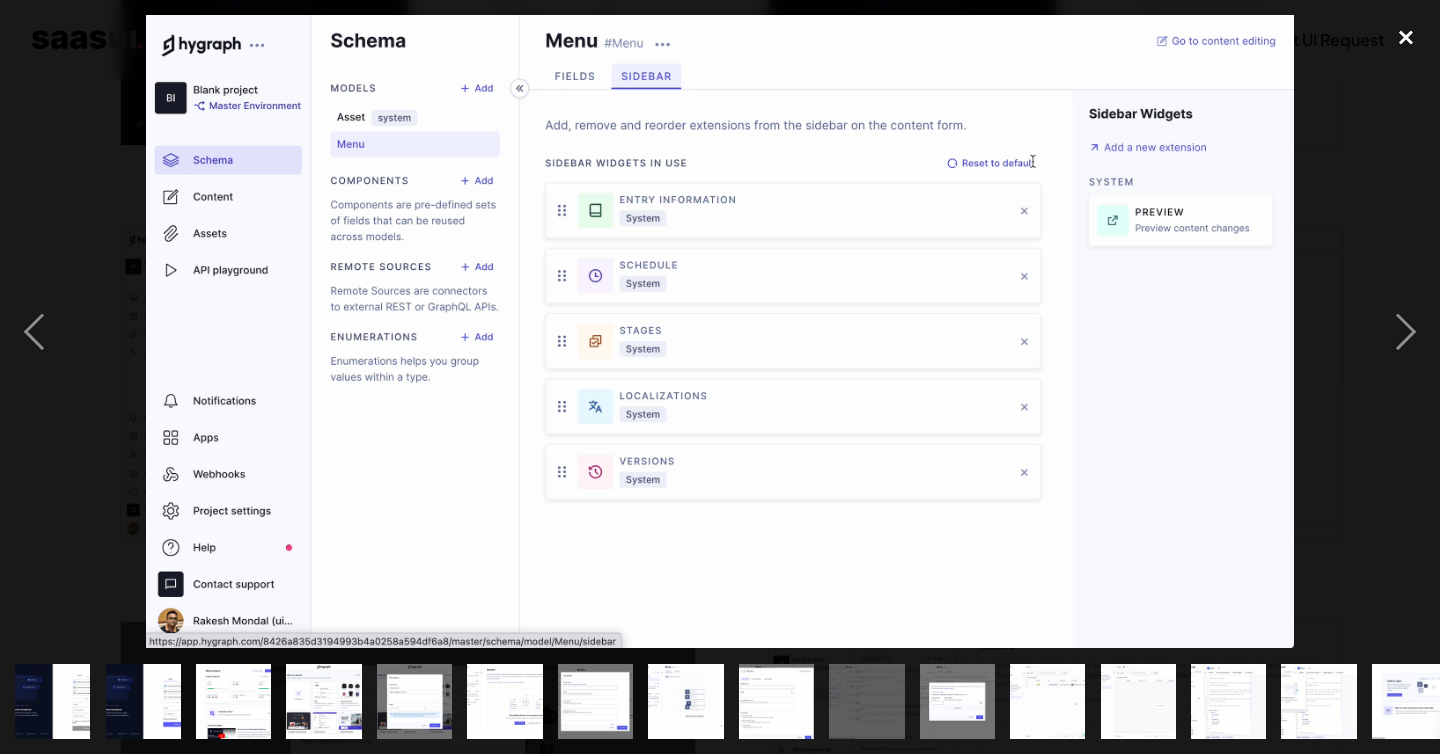 click at bounding box center (1406, 37) 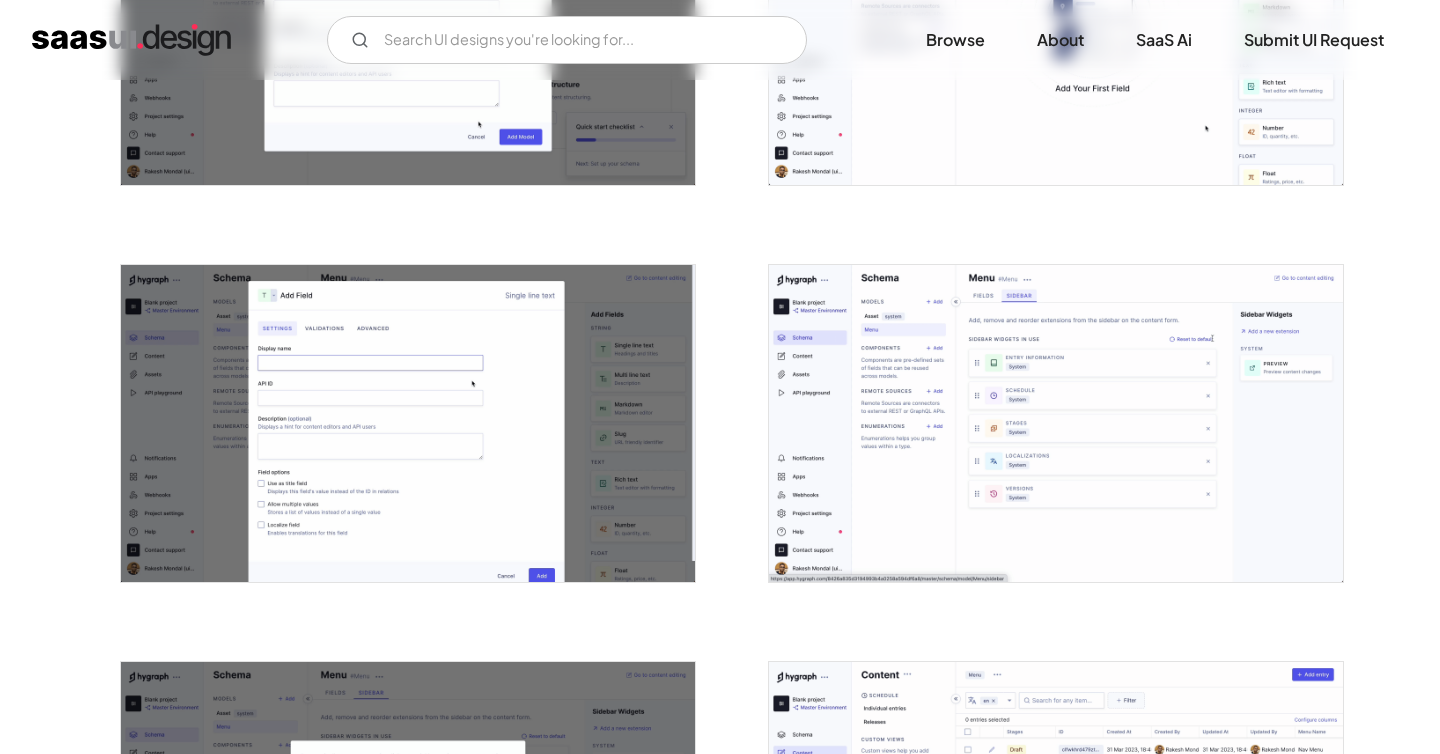 scroll, scrollTop: 1811, scrollLeft: 0, axis: vertical 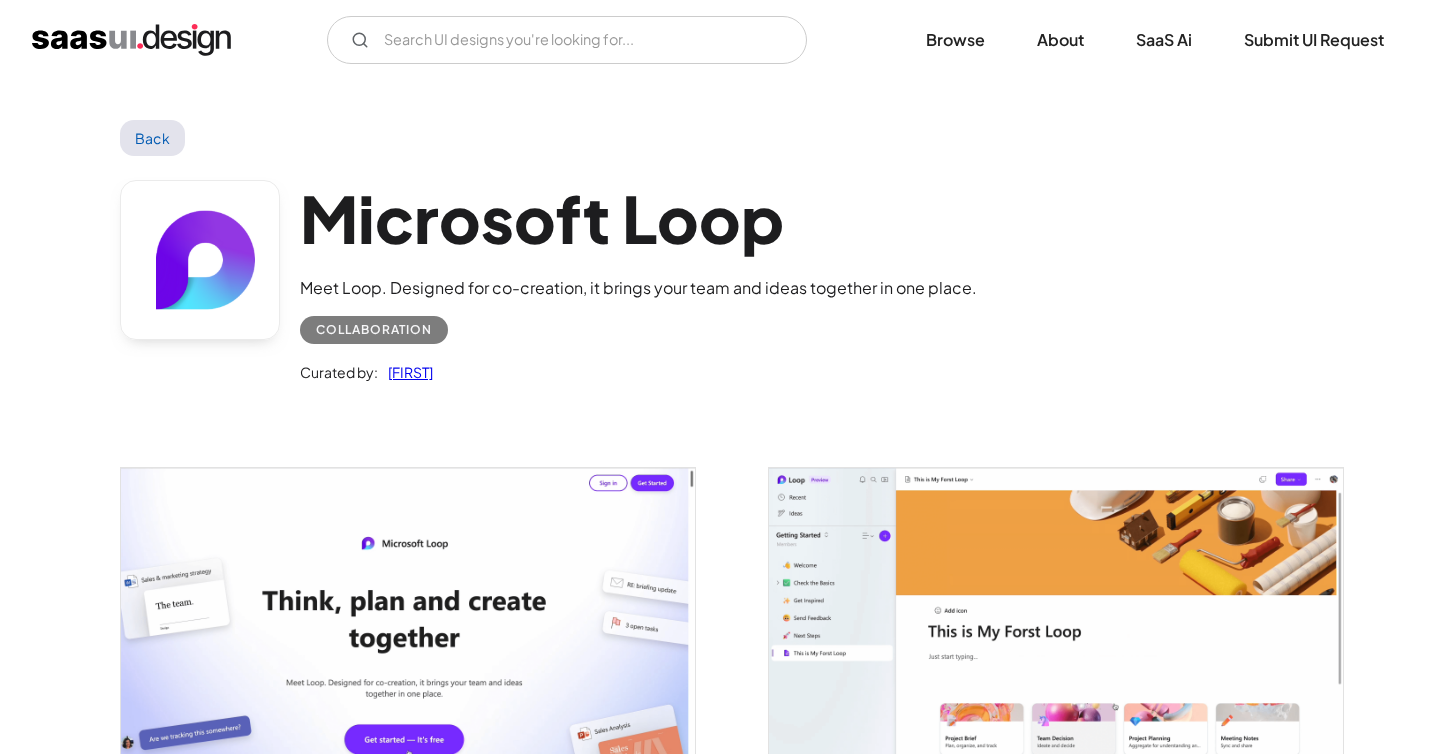 click on "Back" at bounding box center [152, 138] 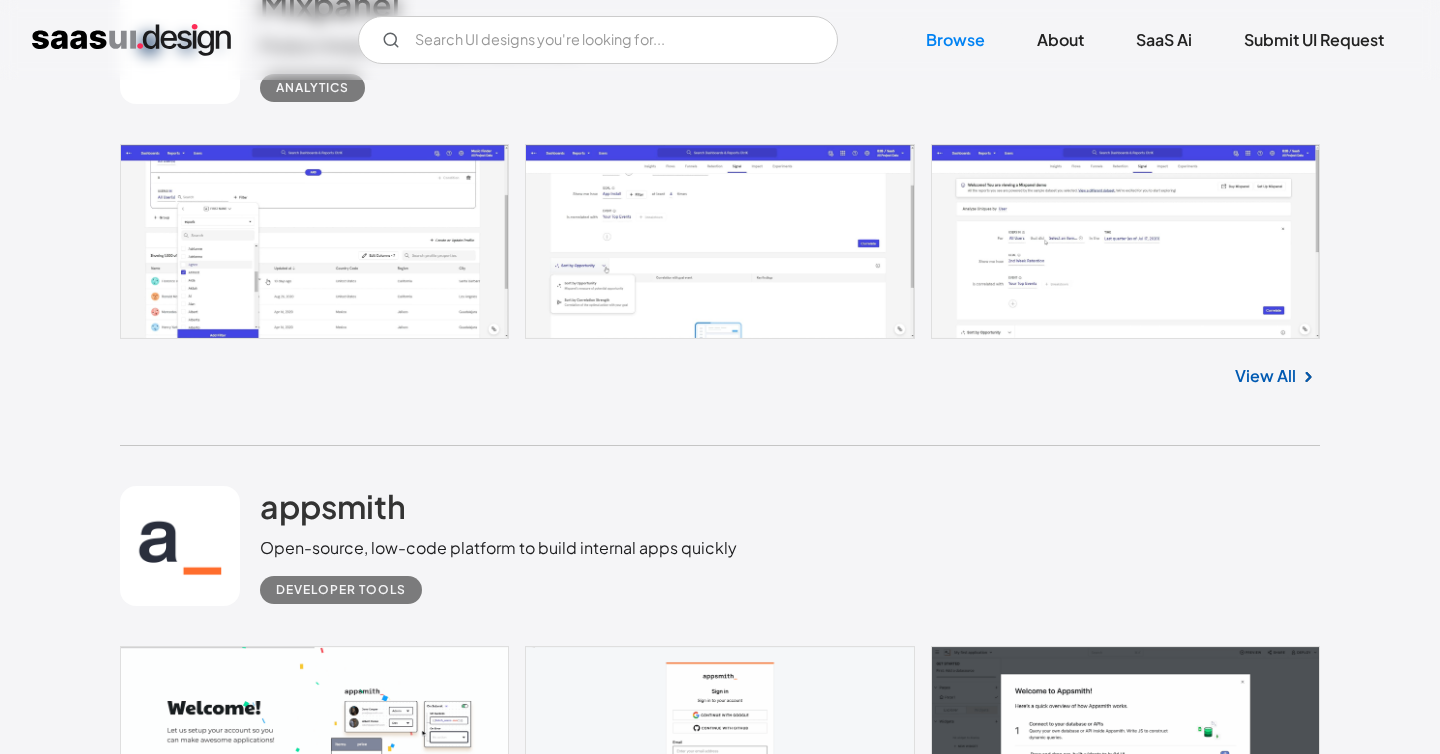 scroll, scrollTop: 25639, scrollLeft: 0, axis: vertical 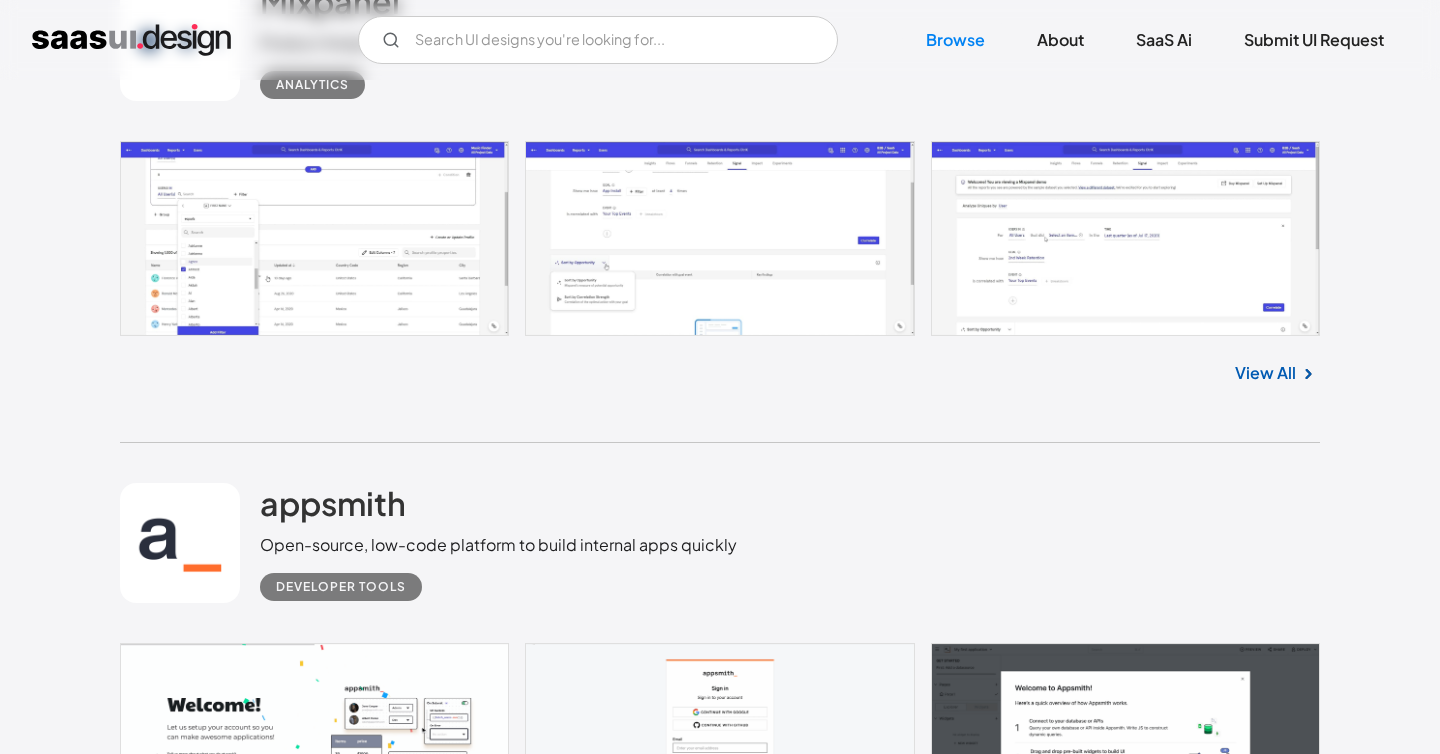 click at bounding box center (720, 11388) 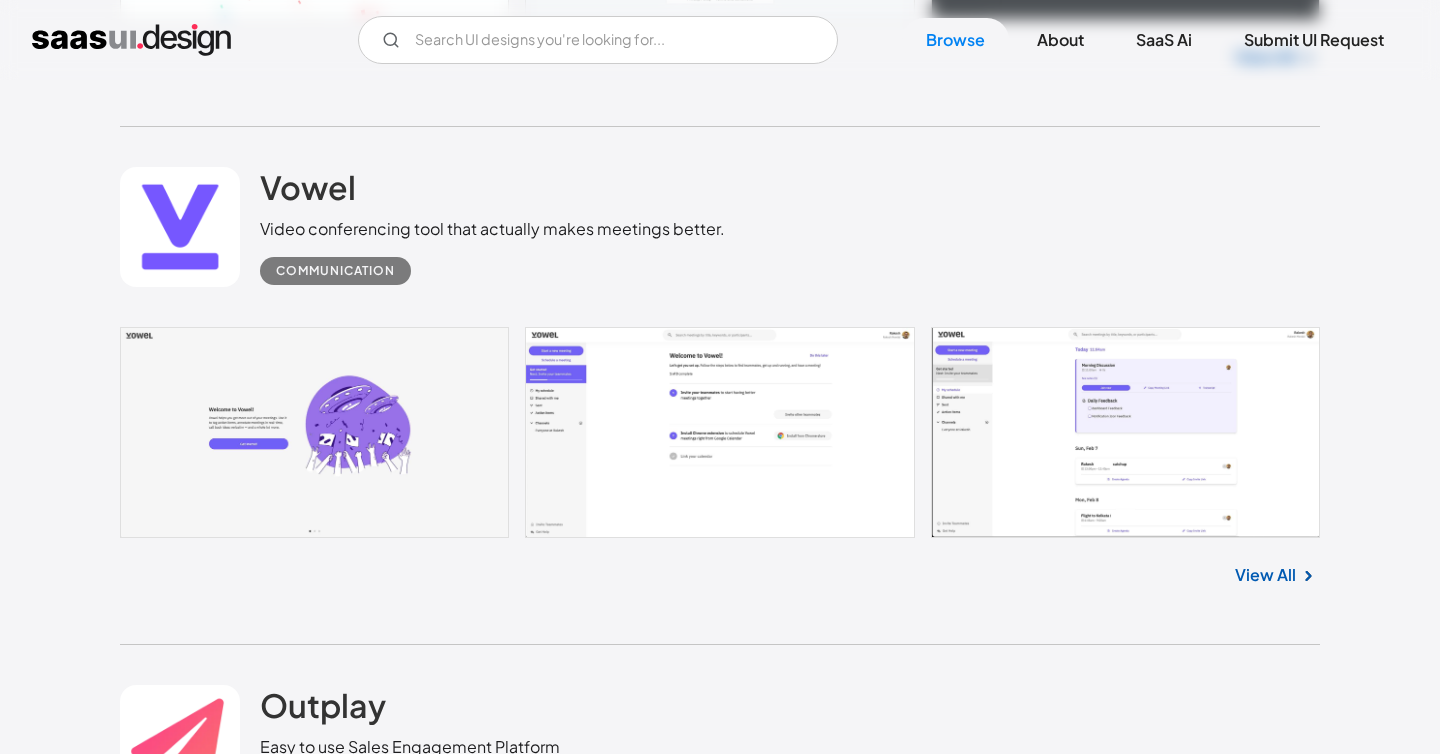 scroll, scrollTop: 26464, scrollLeft: 0, axis: vertical 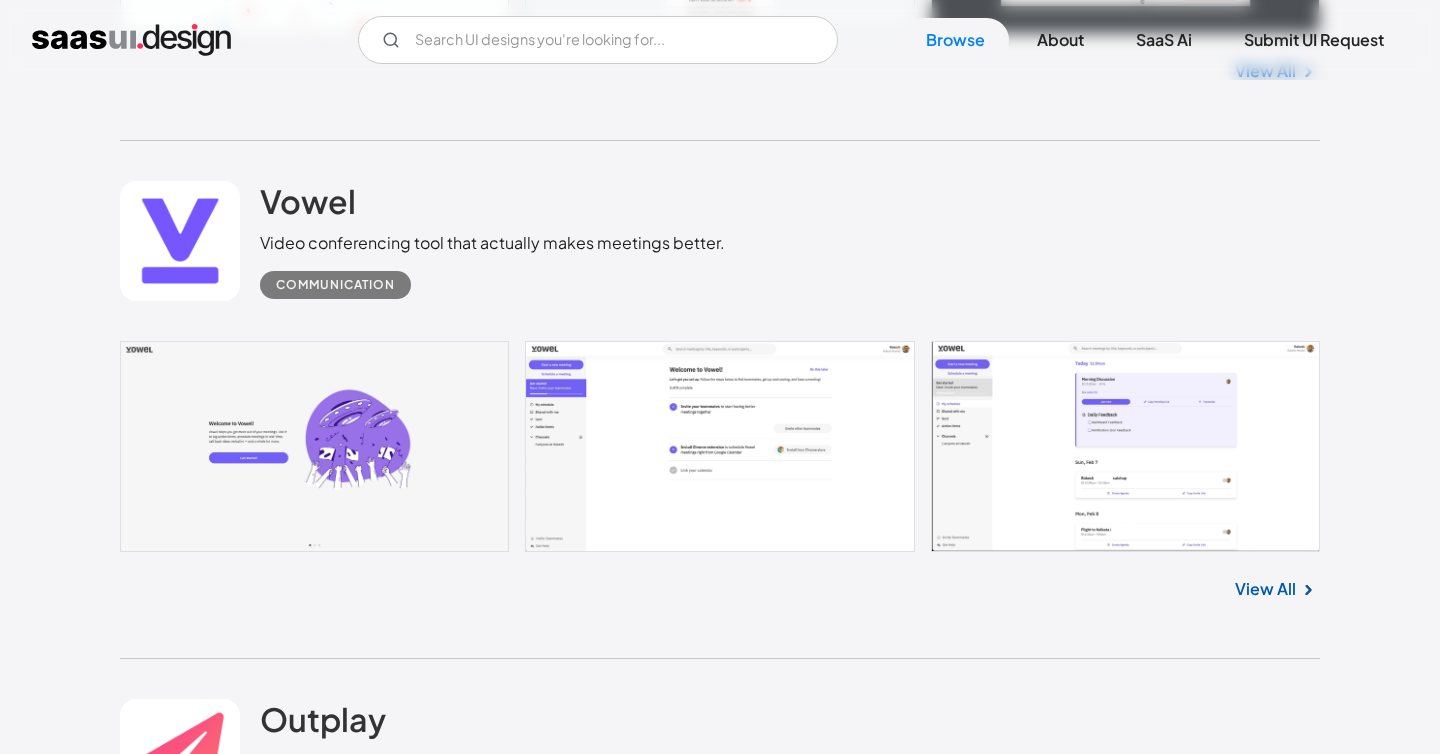 click at bounding box center (720, 11085) 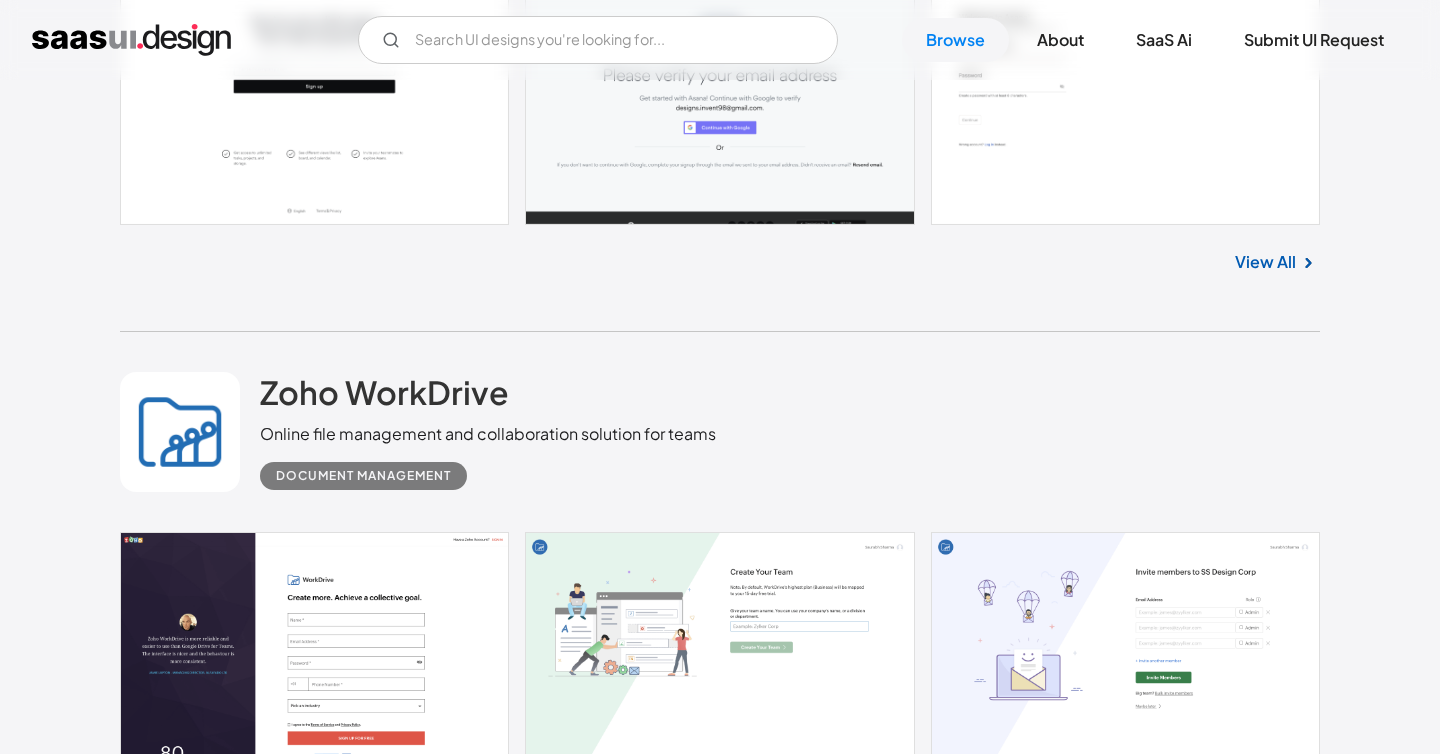 scroll, scrollTop: 28410, scrollLeft: 0, axis: vertical 